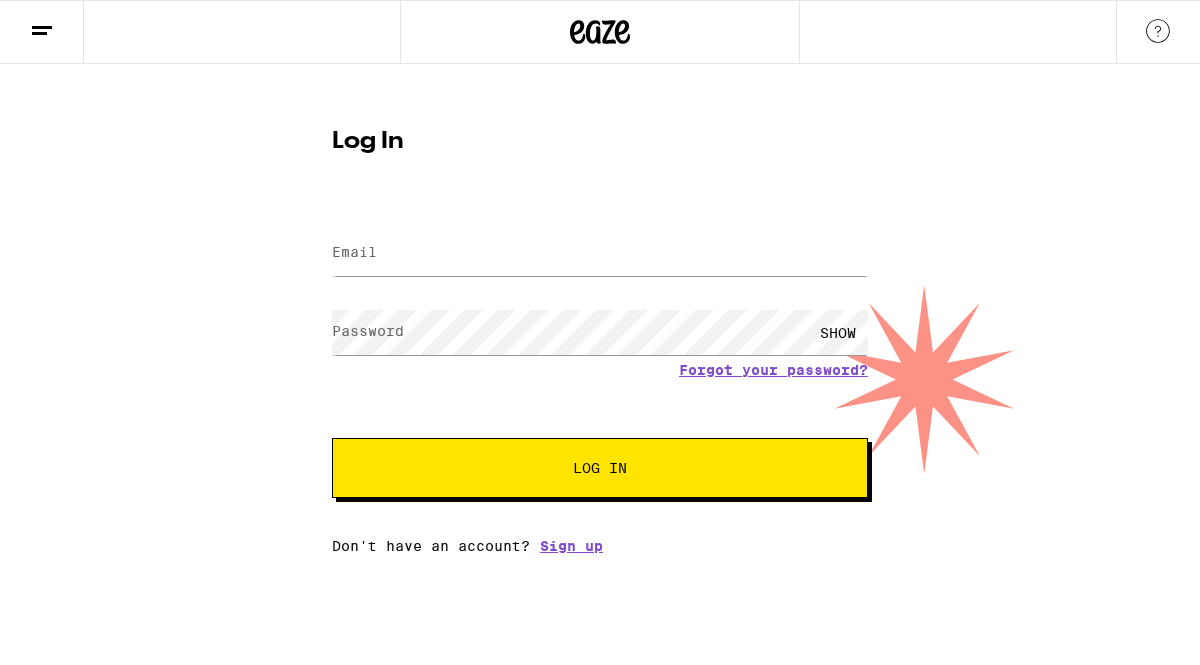 scroll, scrollTop: 0, scrollLeft: 0, axis: both 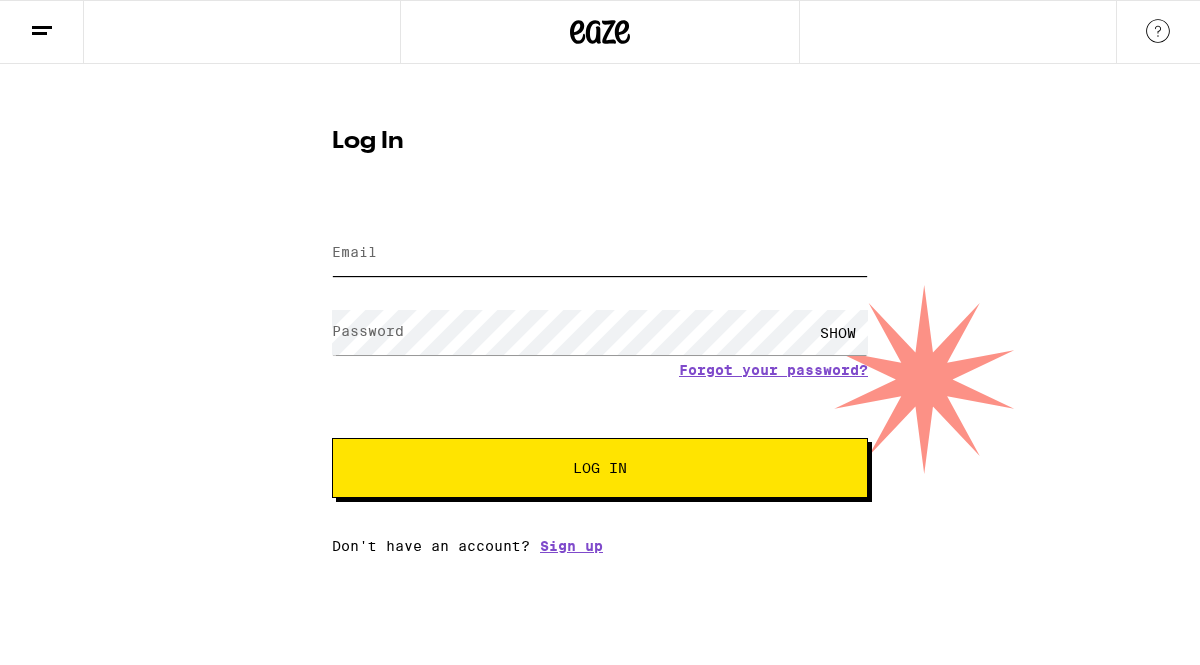 click on "Email" at bounding box center [600, 253] 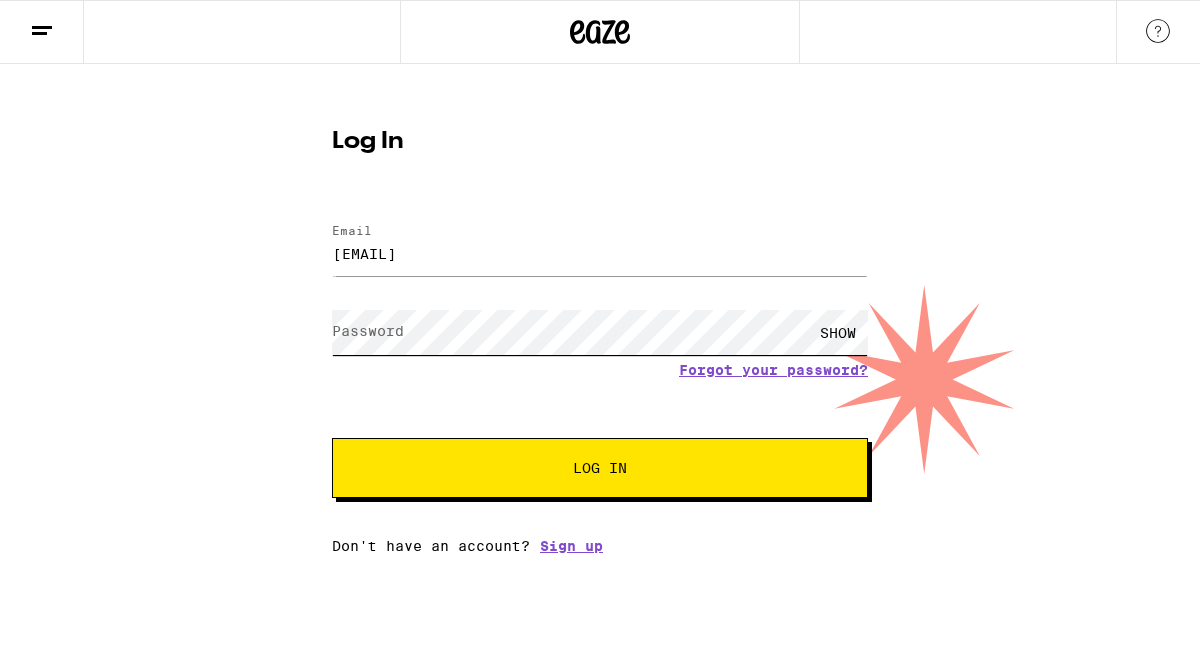 scroll, scrollTop: 0, scrollLeft: 0, axis: both 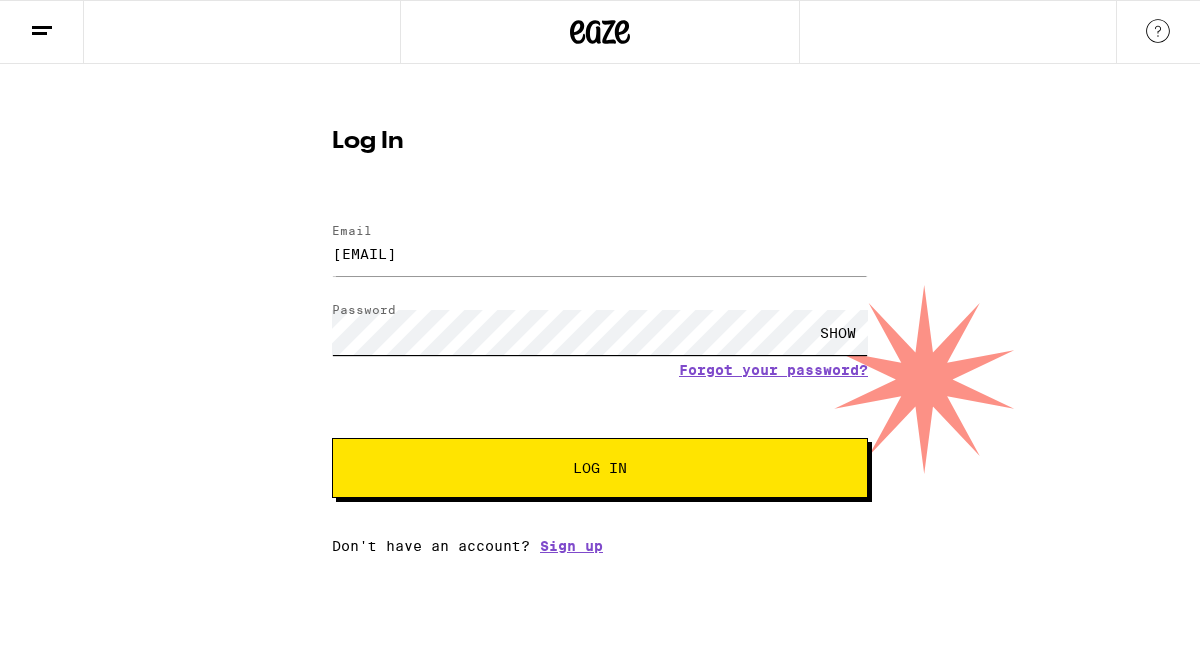 click on "Log In" at bounding box center [600, 468] 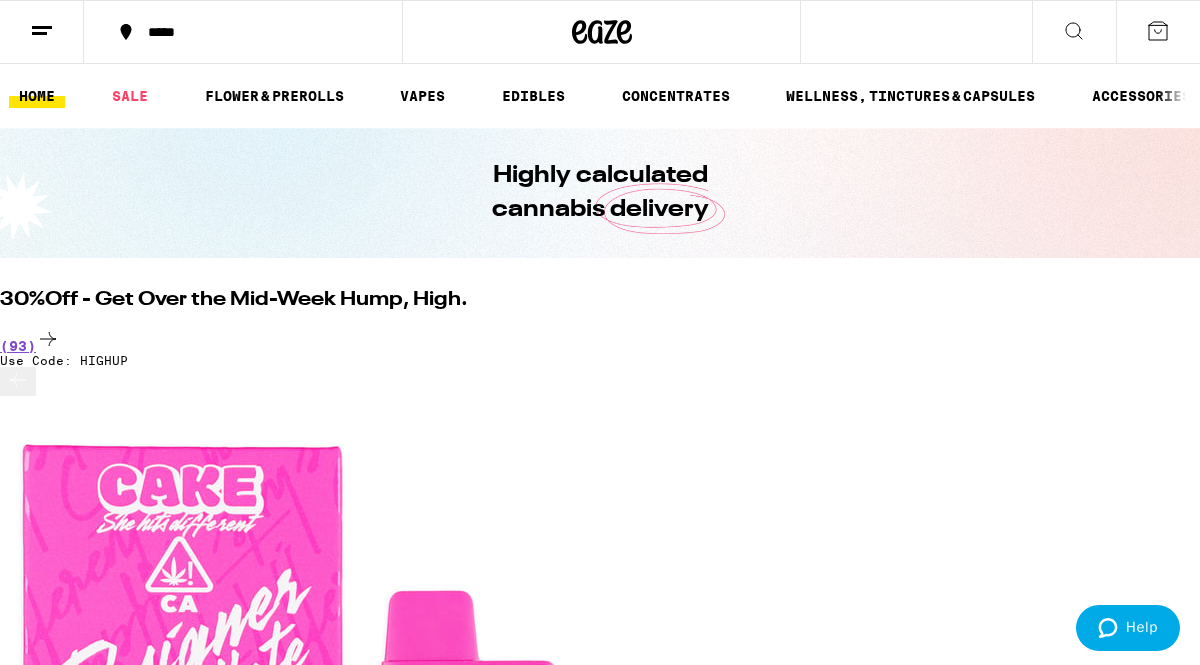 scroll, scrollTop: 0, scrollLeft: 0, axis: both 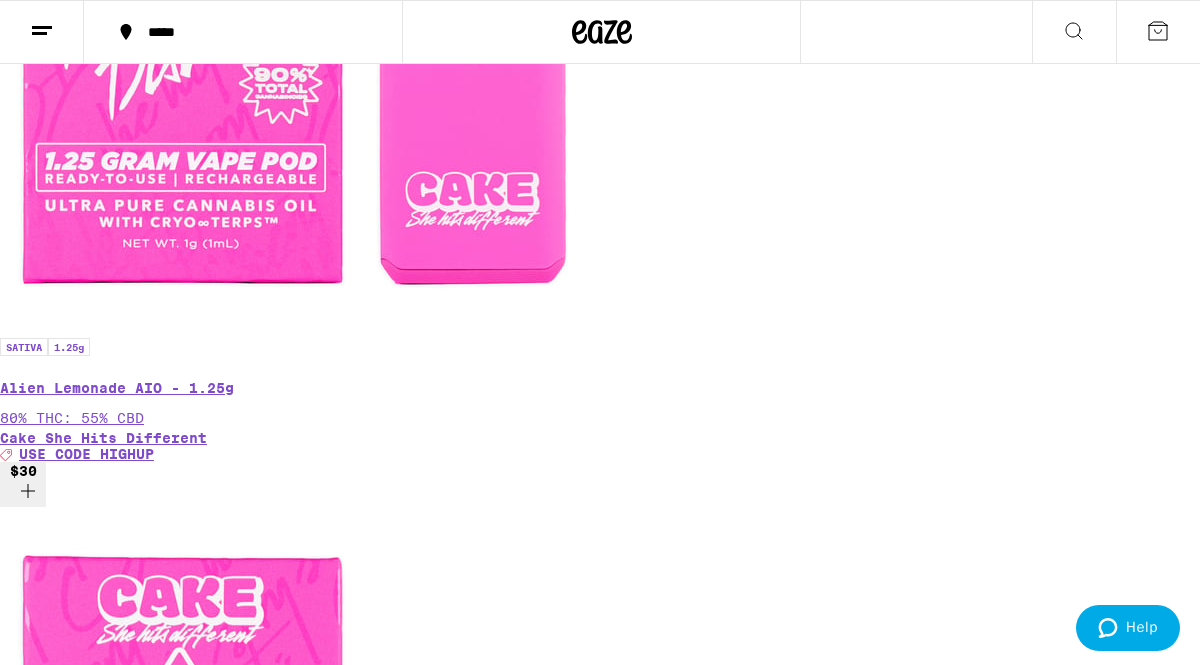 click 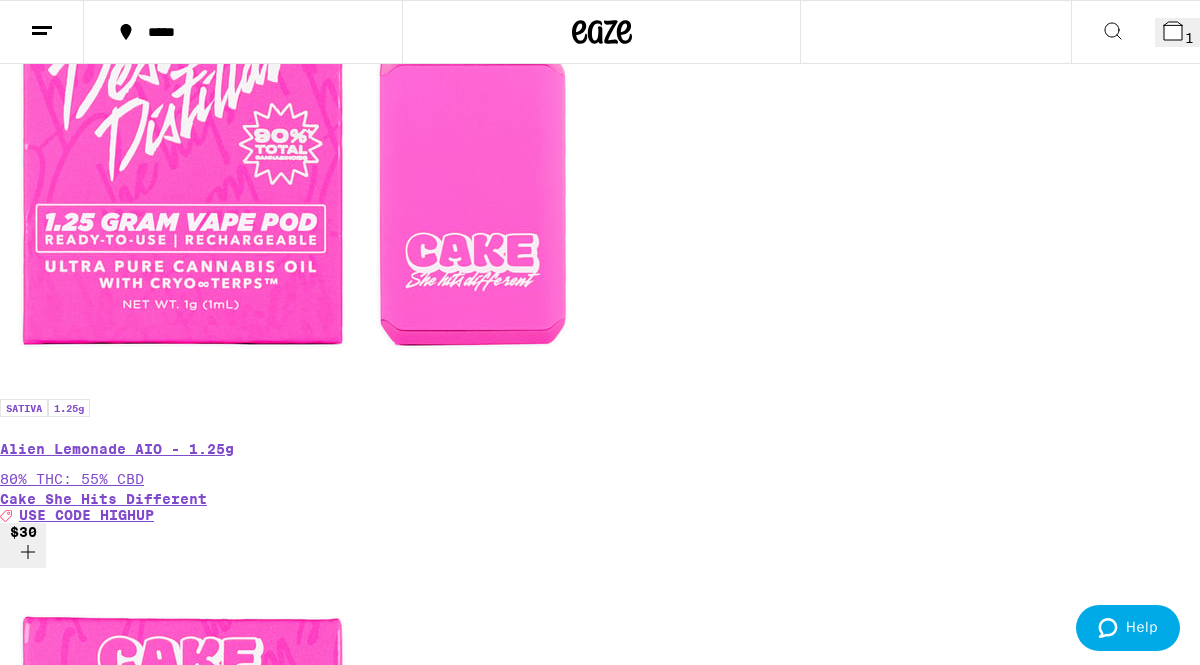 scroll, scrollTop: 0, scrollLeft: 0, axis: both 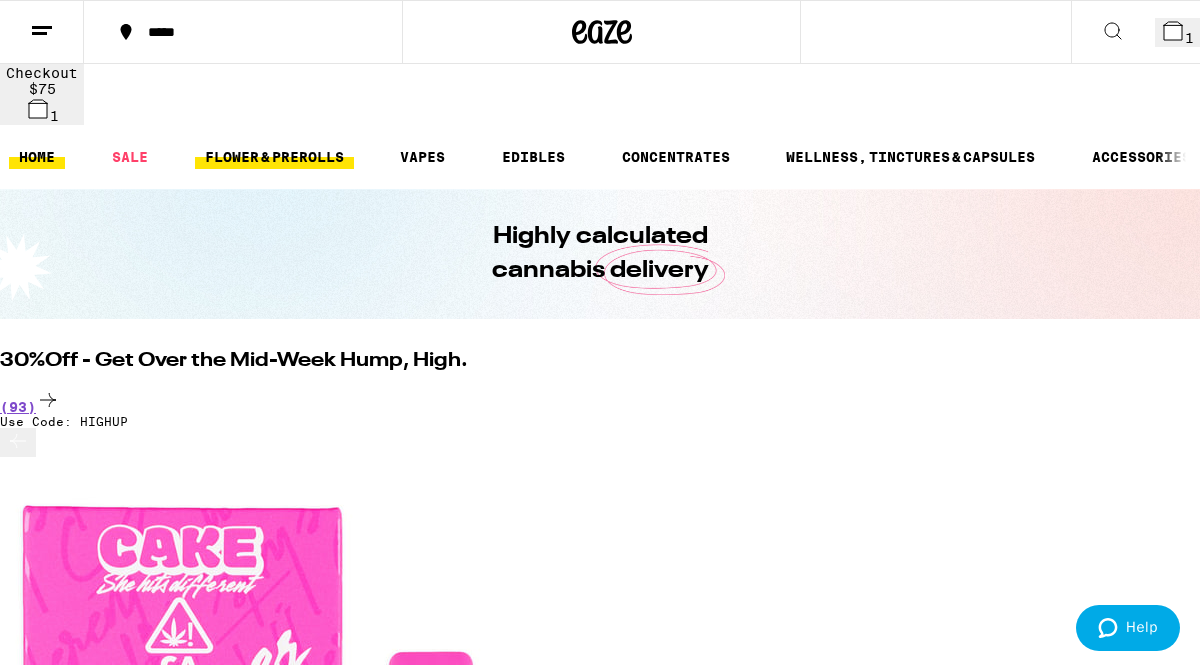 click on "FLOWER & PREROLLS" at bounding box center [274, 157] 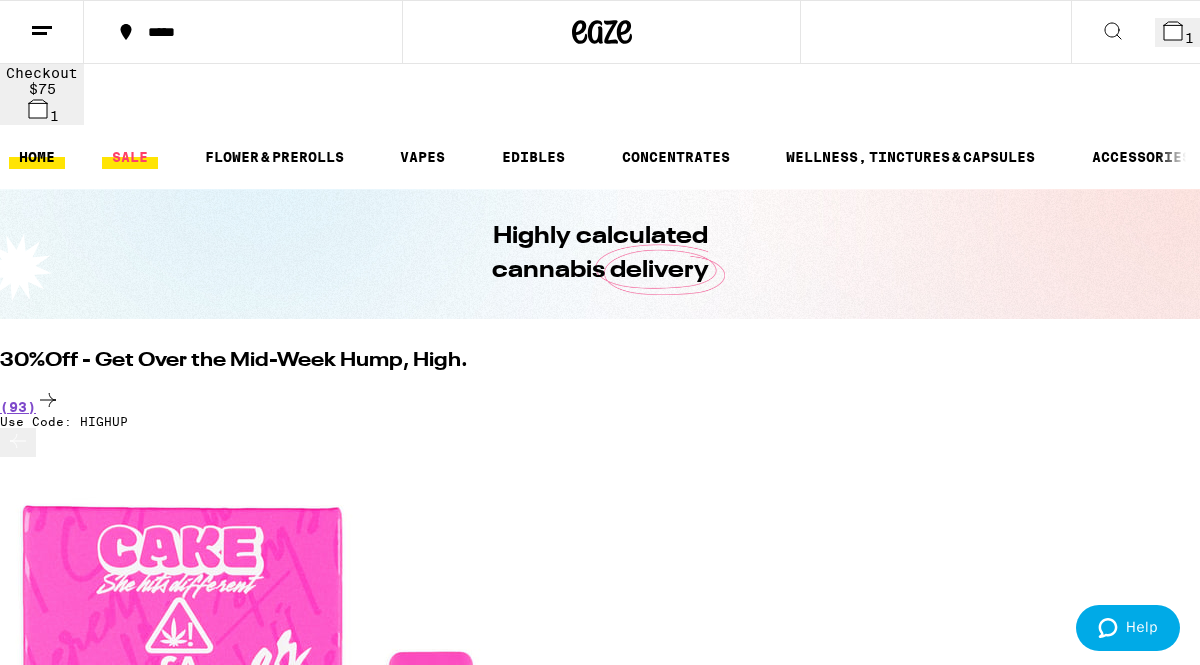 click on "SALE" at bounding box center (130, 157) 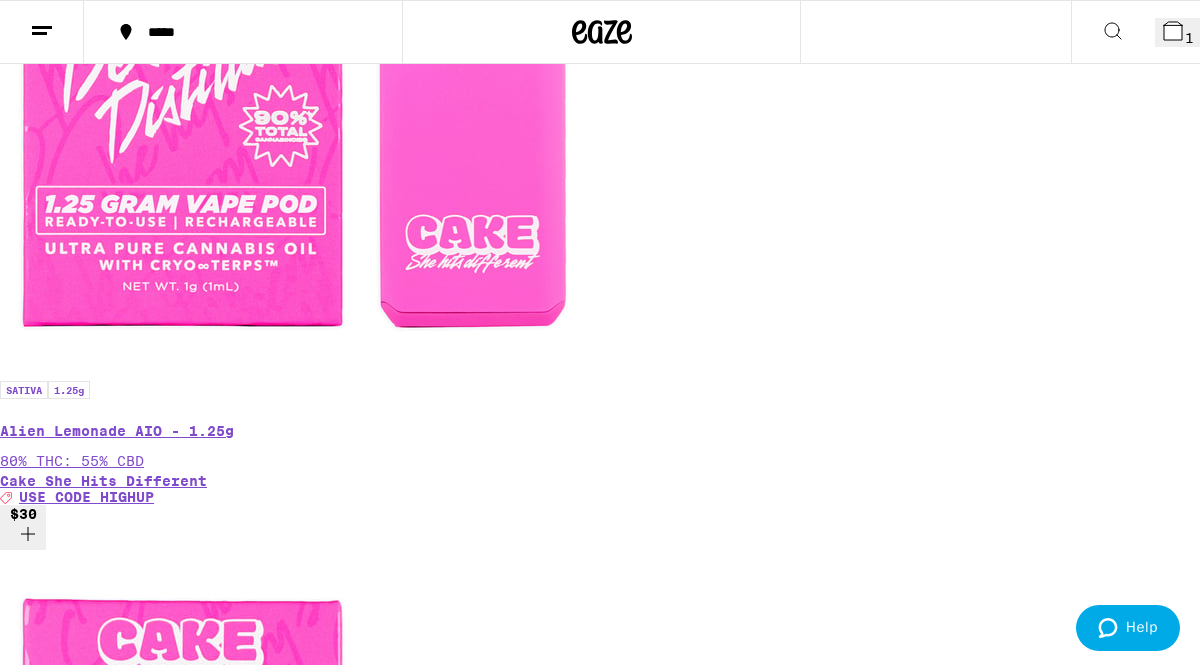 scroll, scrollTop: 672, scrollLeft: 0, axis: vertical 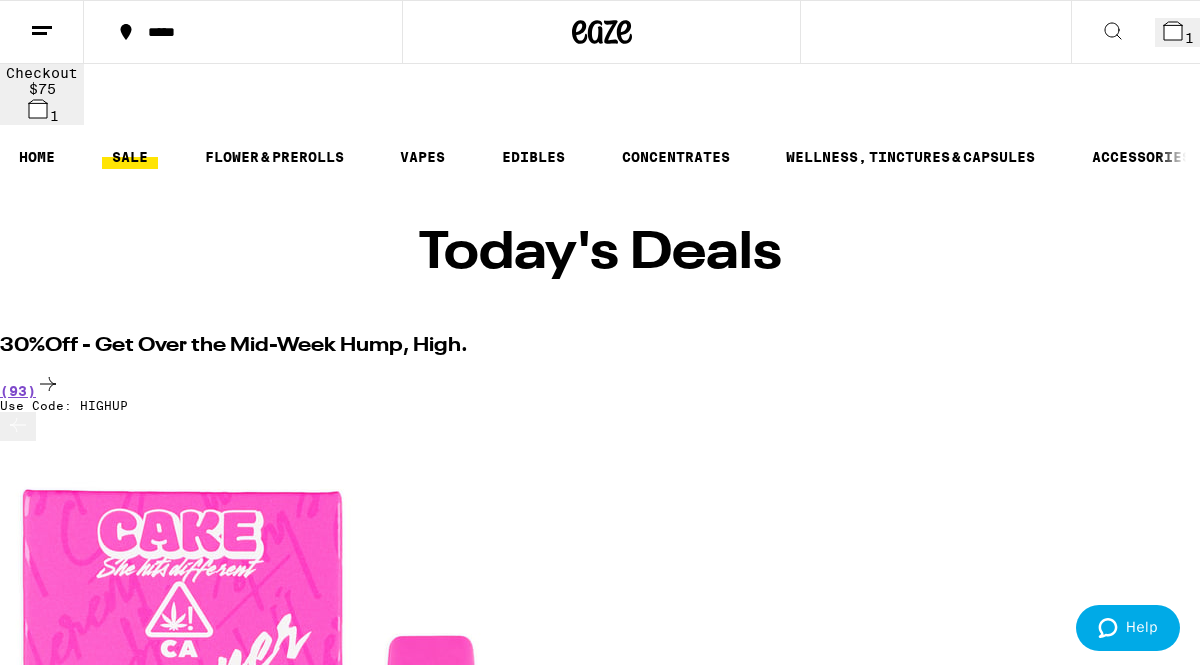 click on "HOME SALE FLOWER & PREROLLS VAPES EDIBLES CONCENTRATES WELLNESS, TINCTURES & CAPSULES ACCESSORIES BRANDS" at bounding box center (600, 157) 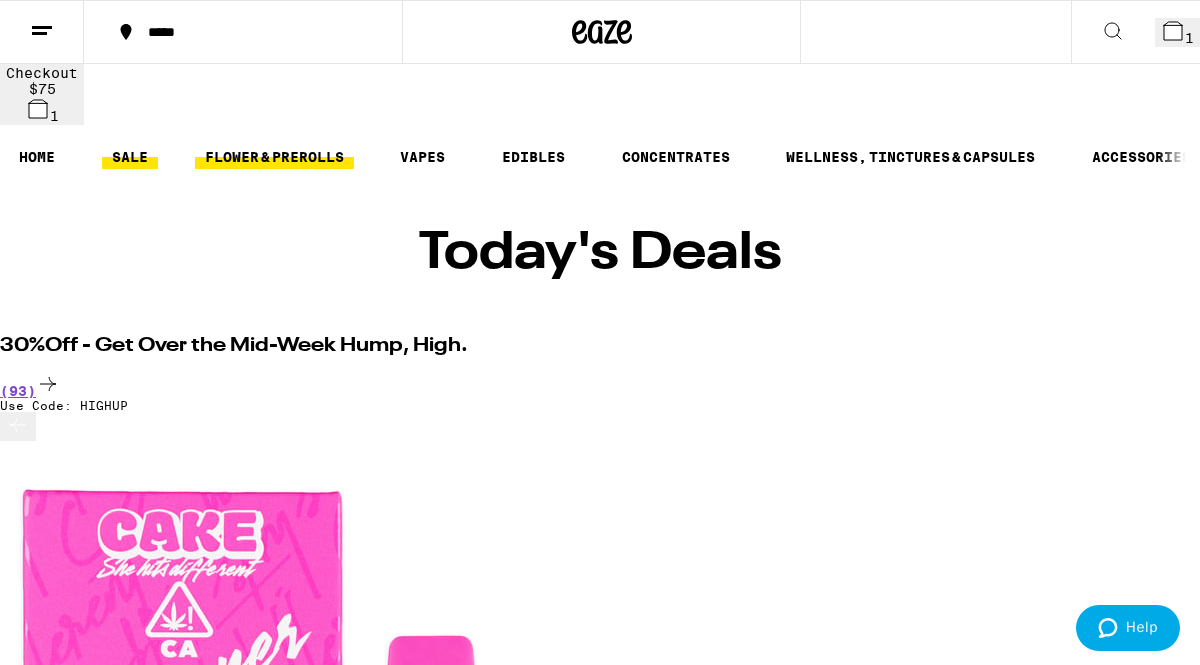 click on "FLOWER & PREROLLS" at bounding box center [274, 157] 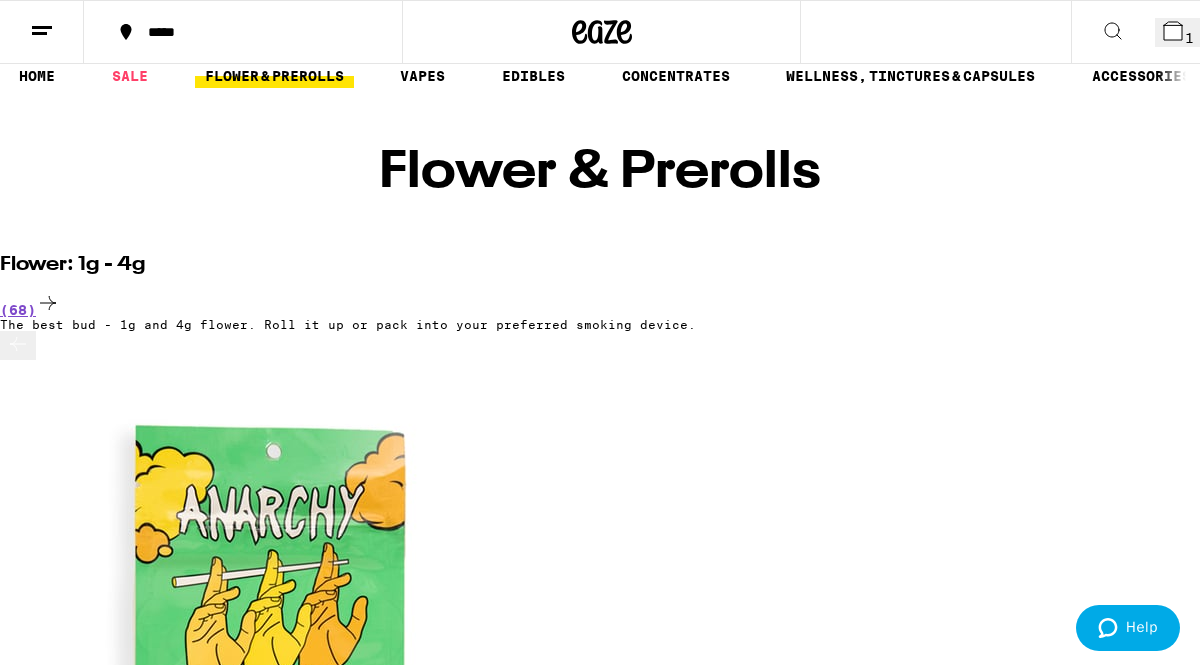 scroll, scrollTop: 77, scrollLeft: 0, axis: vertical 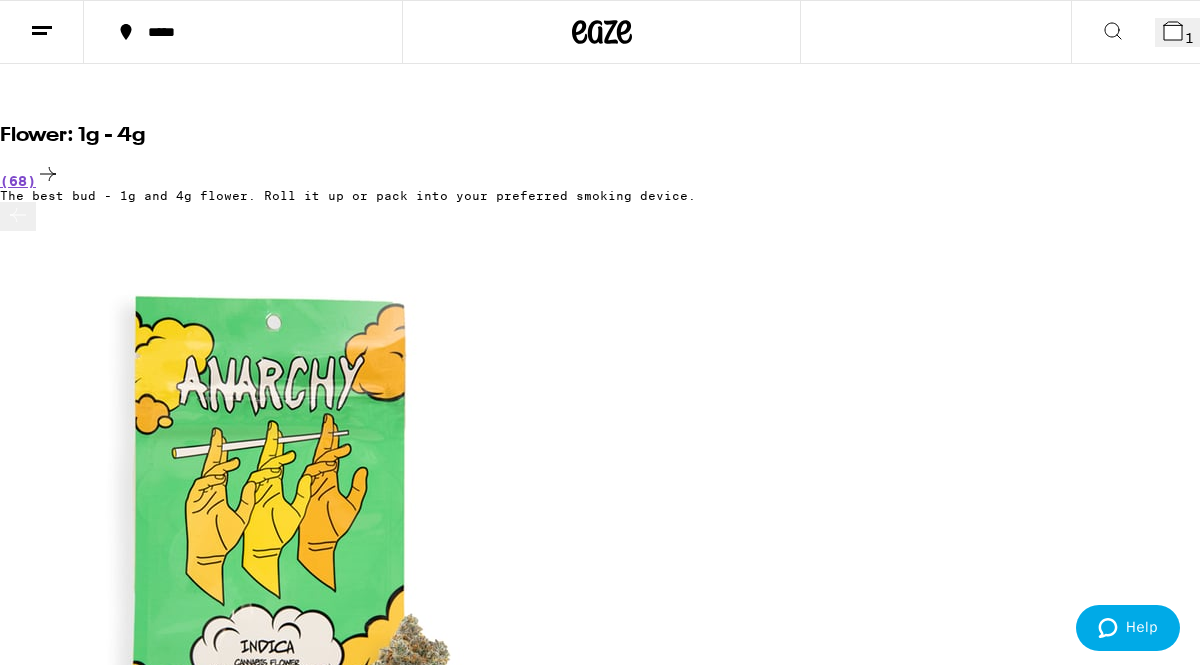 click 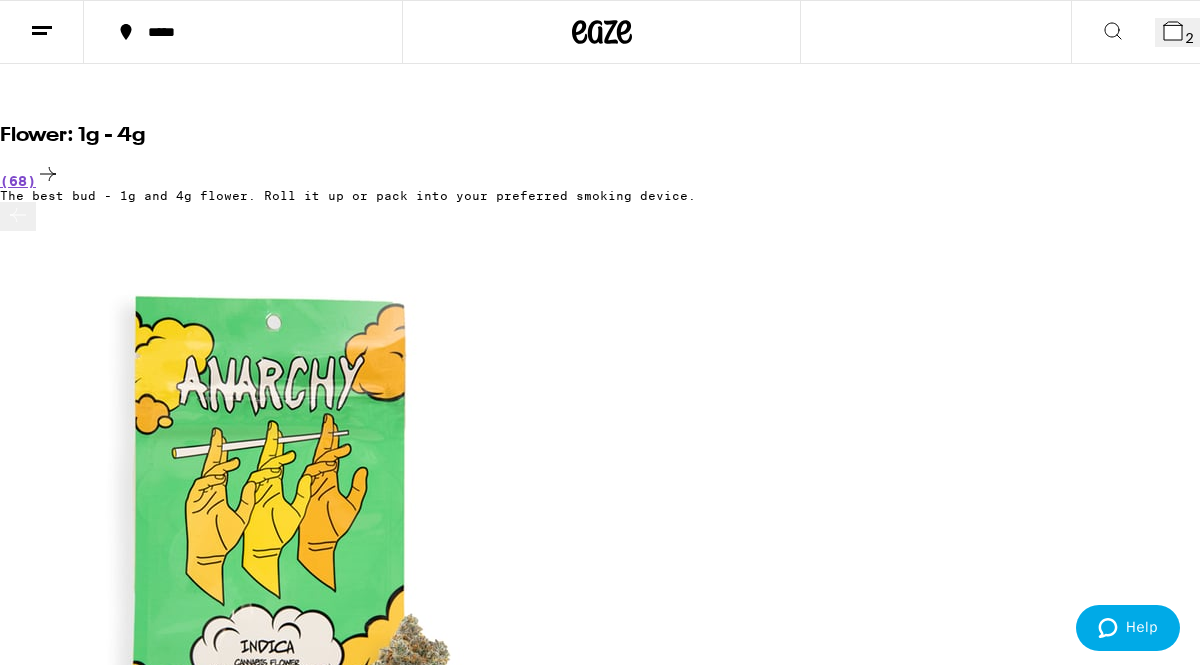 click 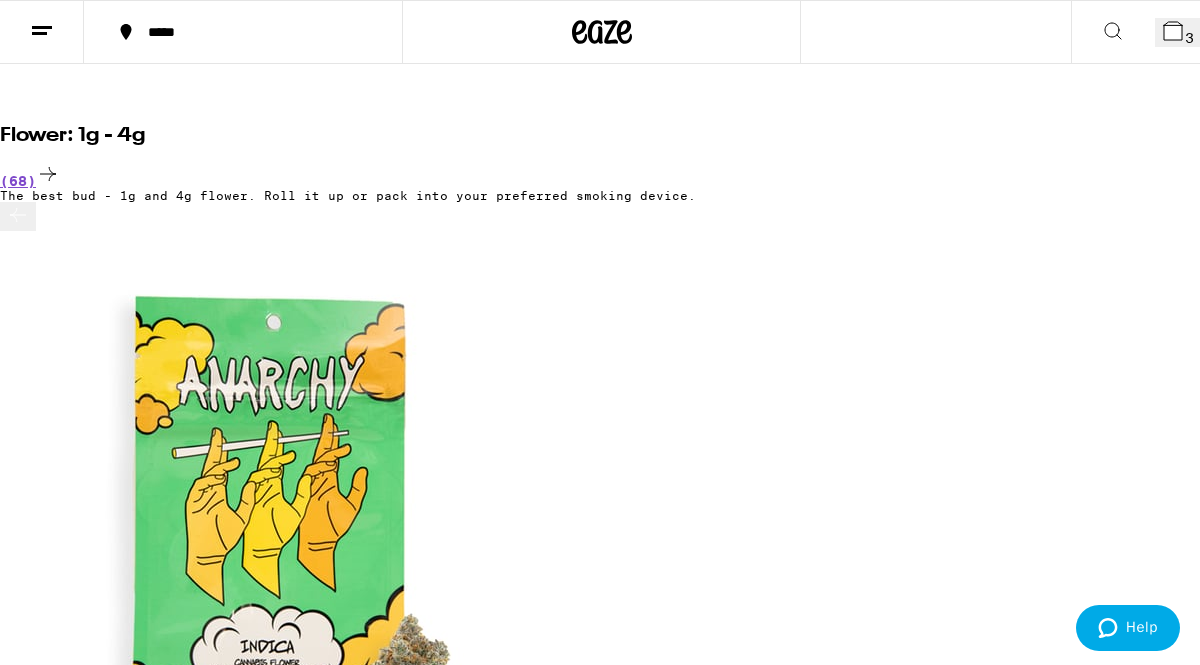 click 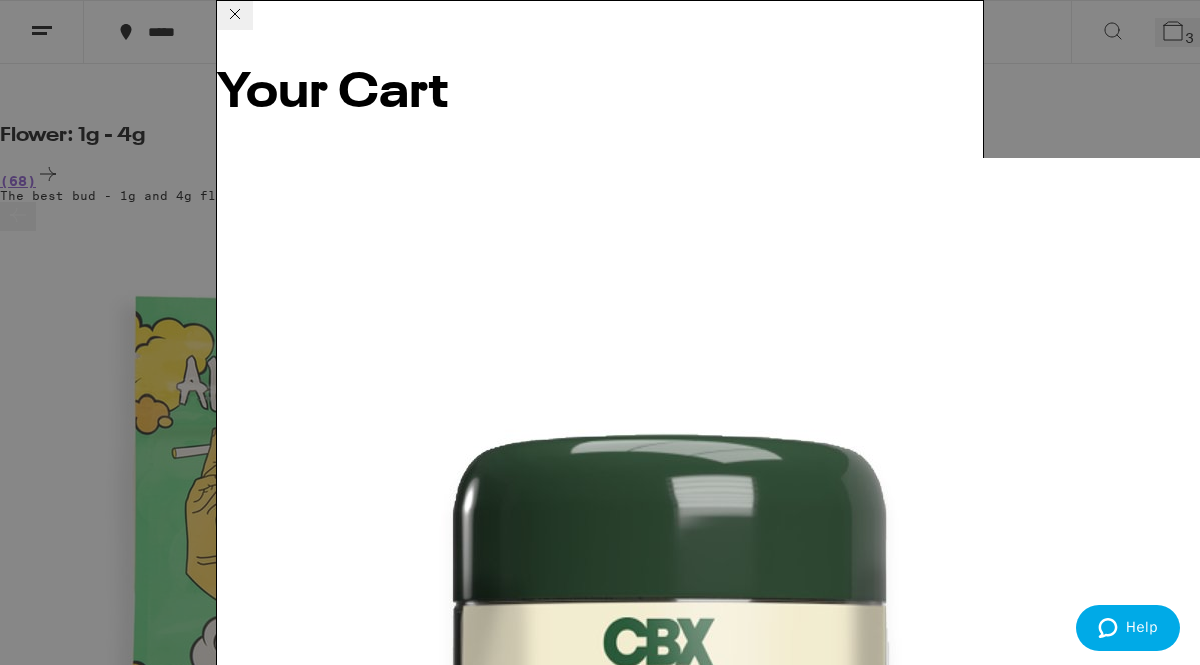 scroll, scrollTop: 0, scrollLeft: 0, axis: both 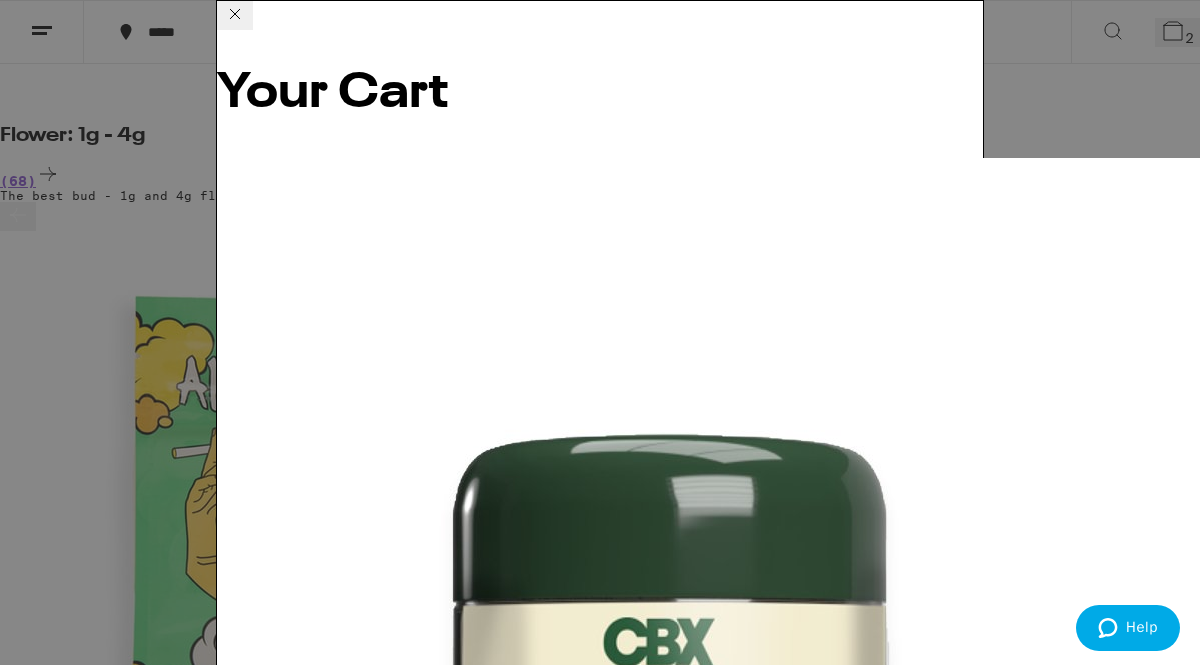click on "More Info" 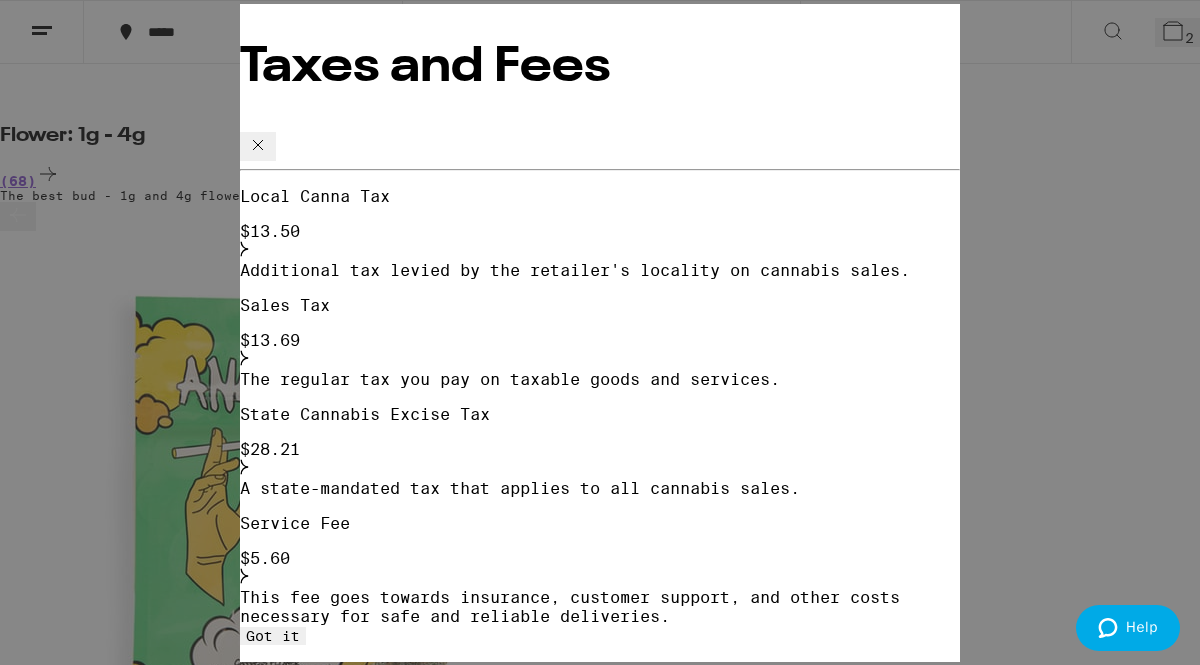 click 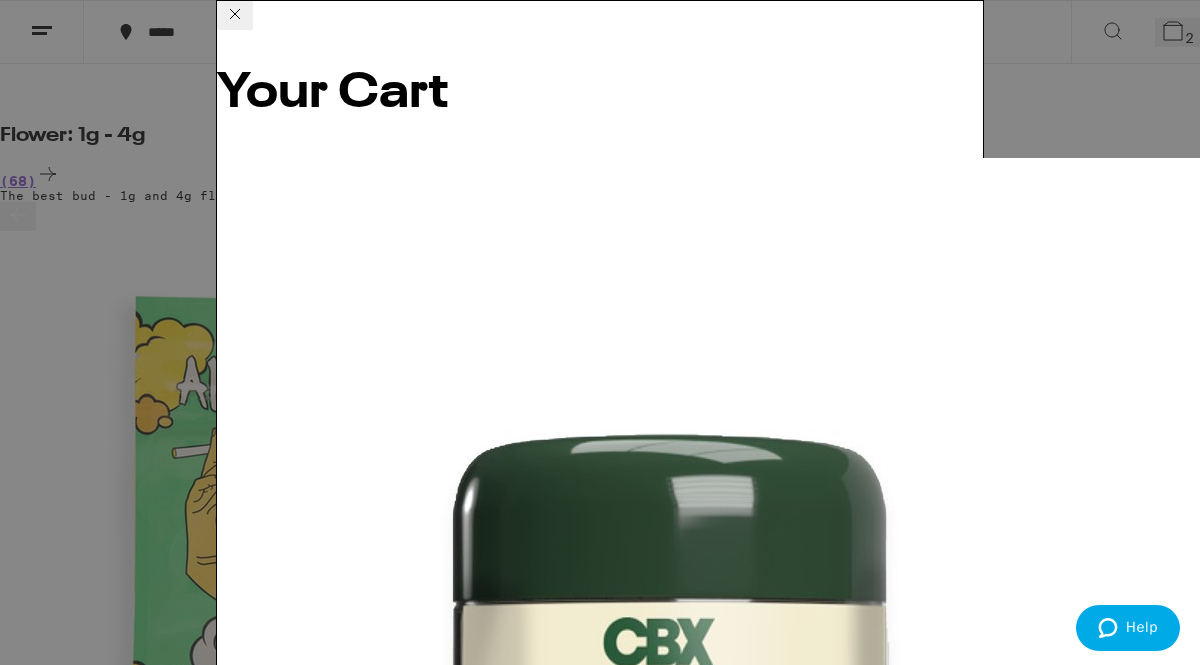 click on "Checkout" at bounding box center (370, 10141) 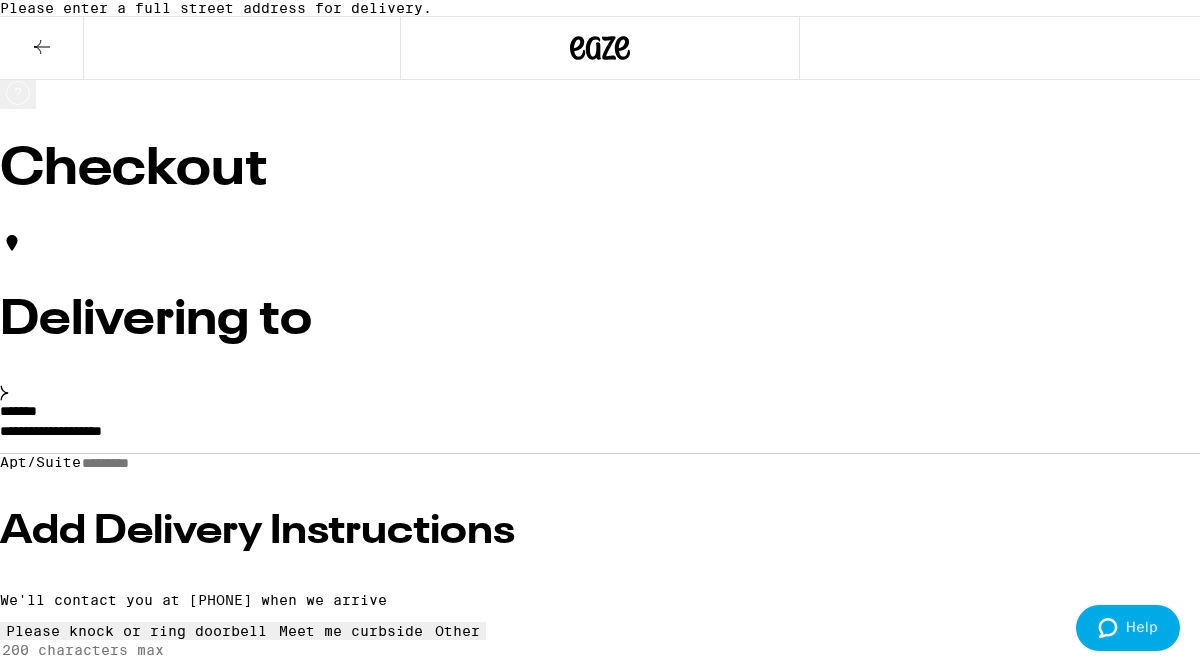 scroll, scrollTop: 25, scrollLeft: 0, axis: vertical 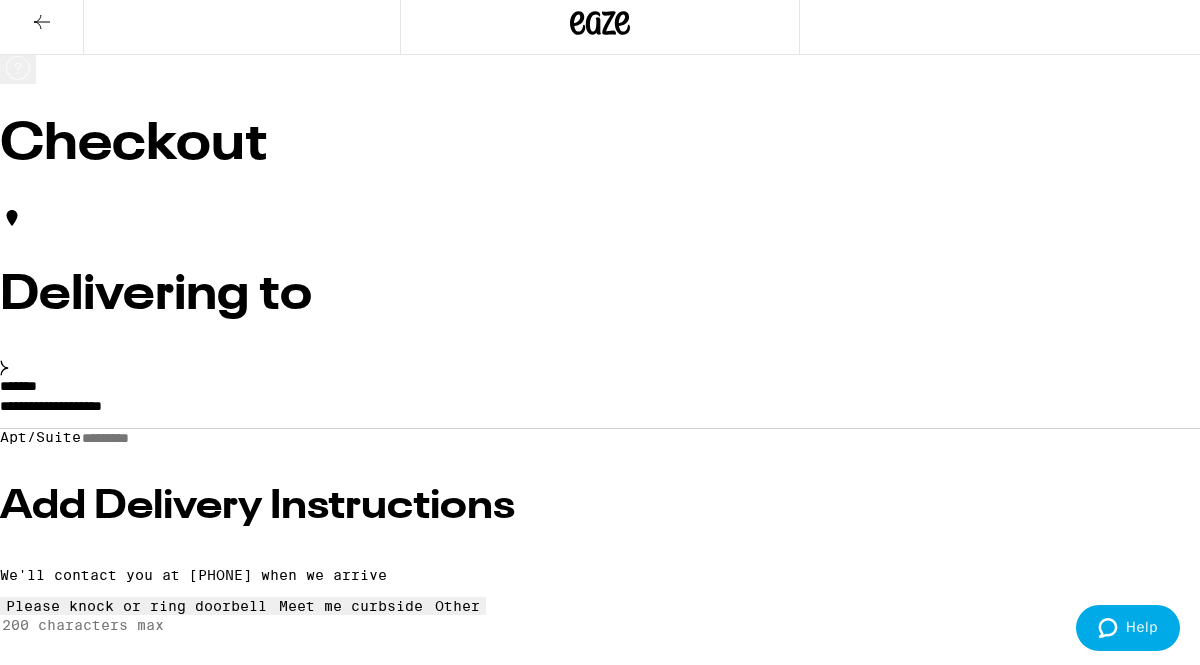 click on "**********" at bounding box center (600, 411) 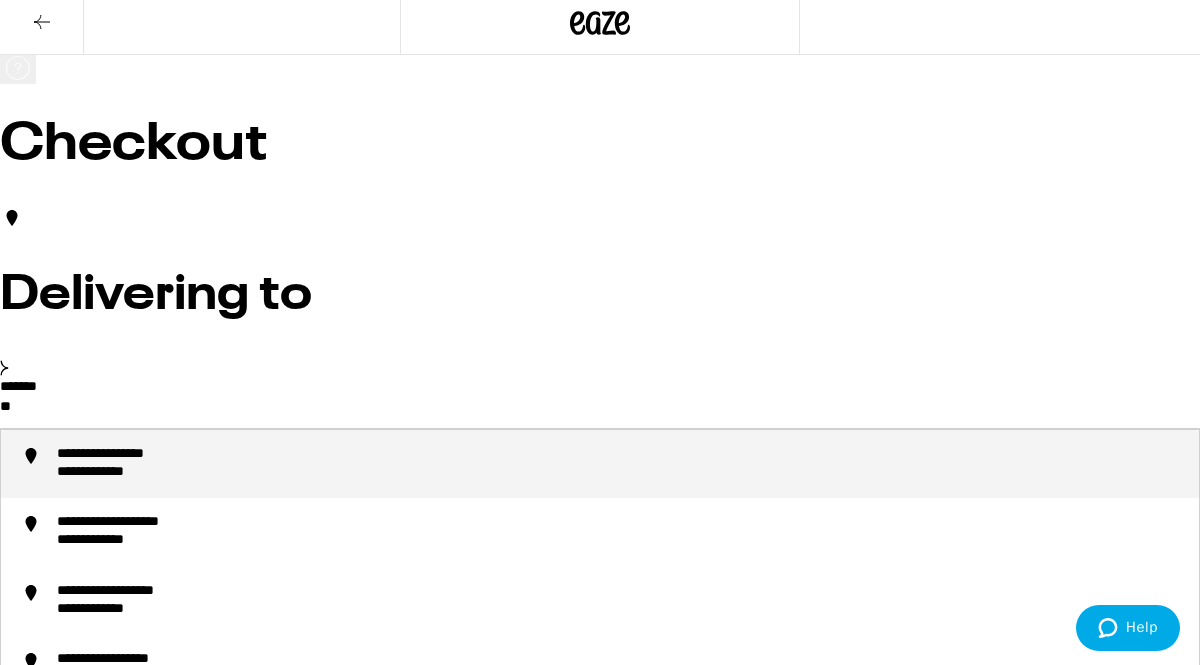 type on "*" 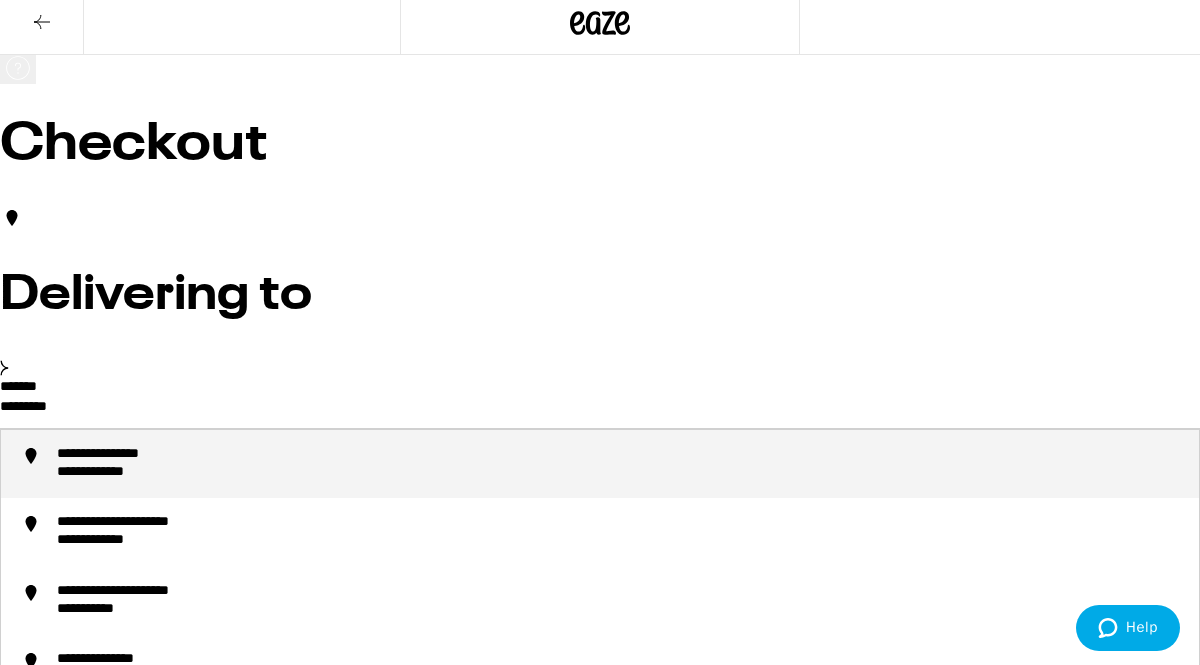 click on "**********" at bounding box center (620, 464) 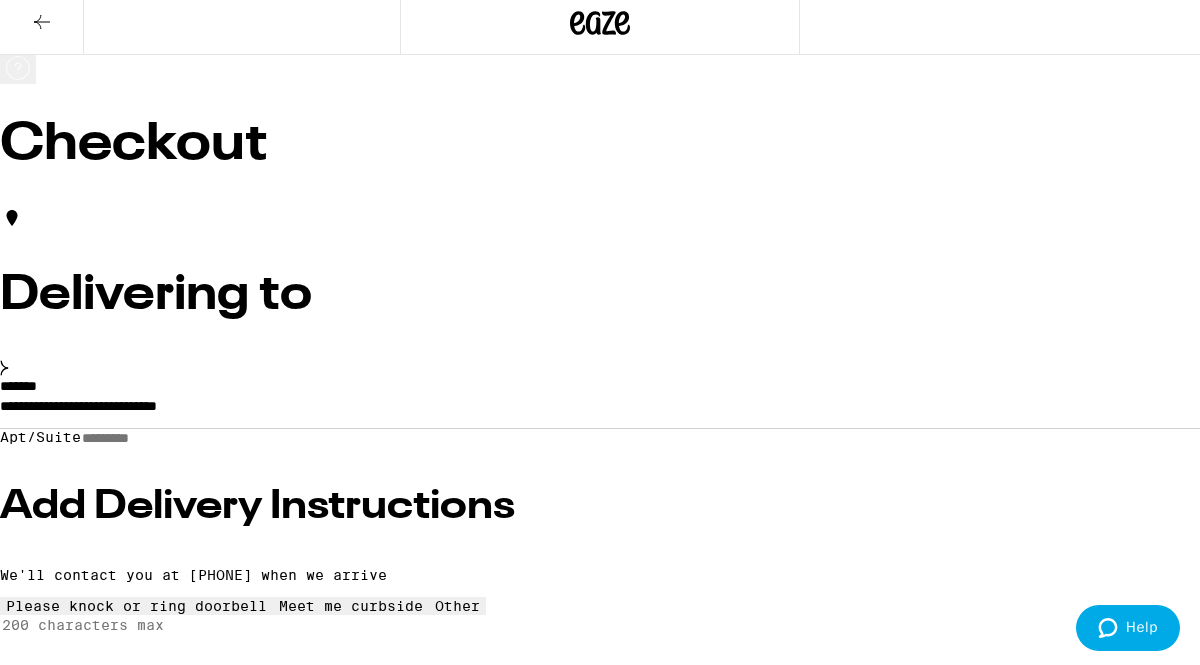 type on "**********" 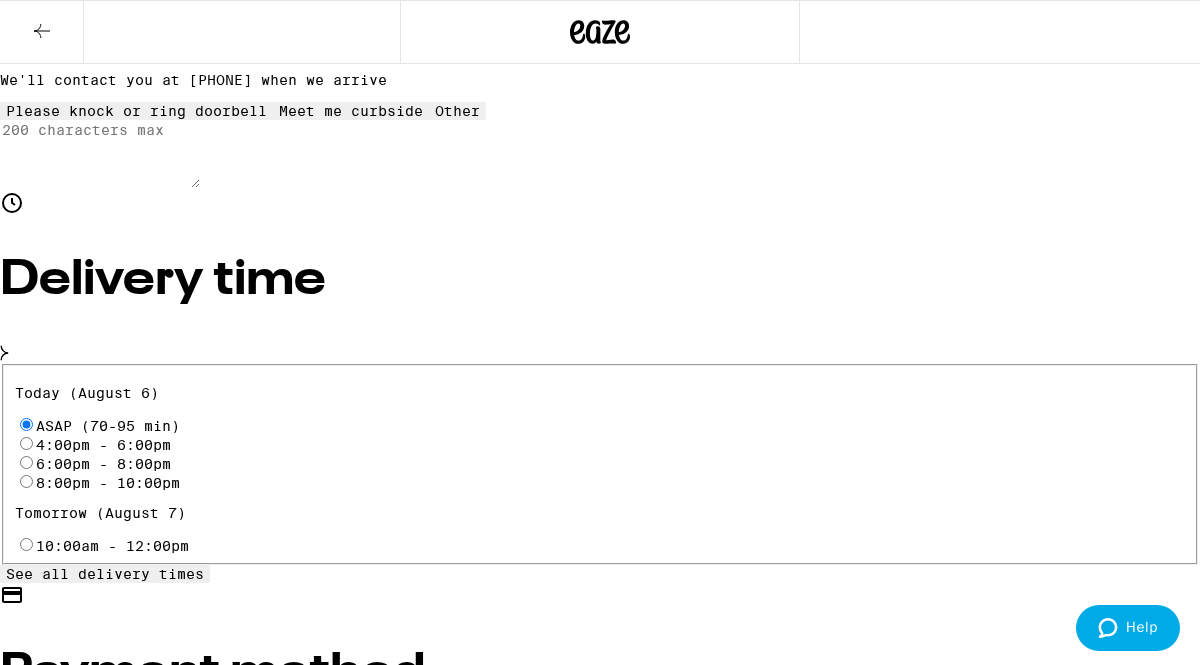 scroll, scrollTop: 537, scrollLeft: 0, axis: vertical 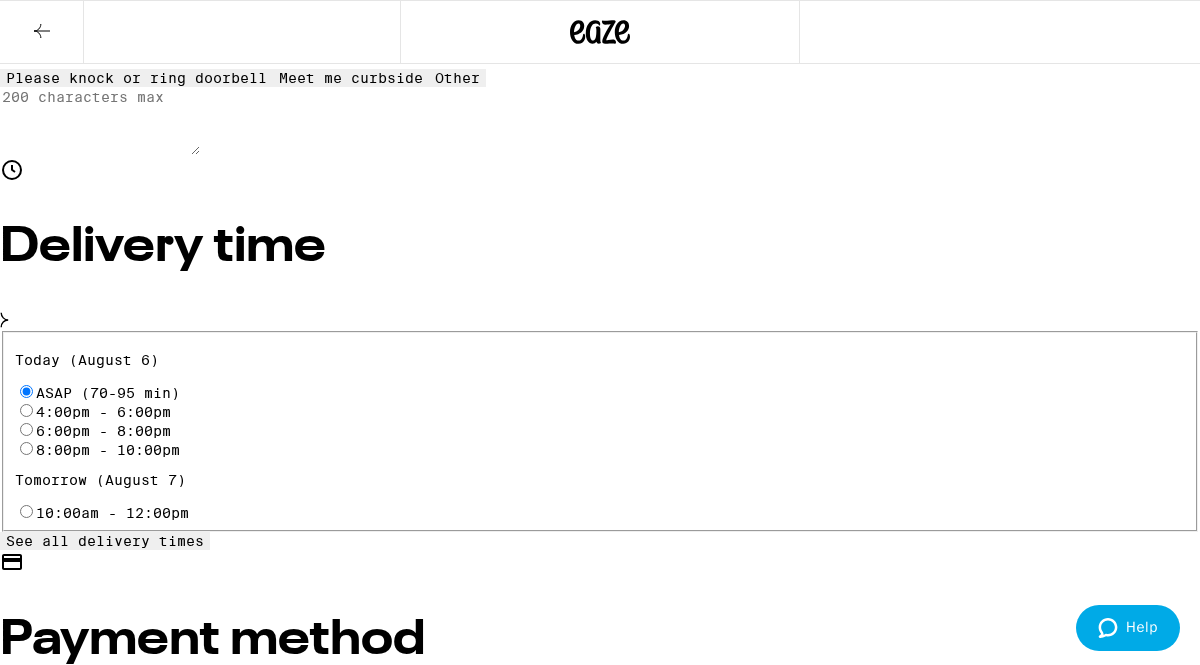 click on "EVERYDAY CHECKING ...[LAST_FOUR_DIGITS]" at bounding box center [460, 767] 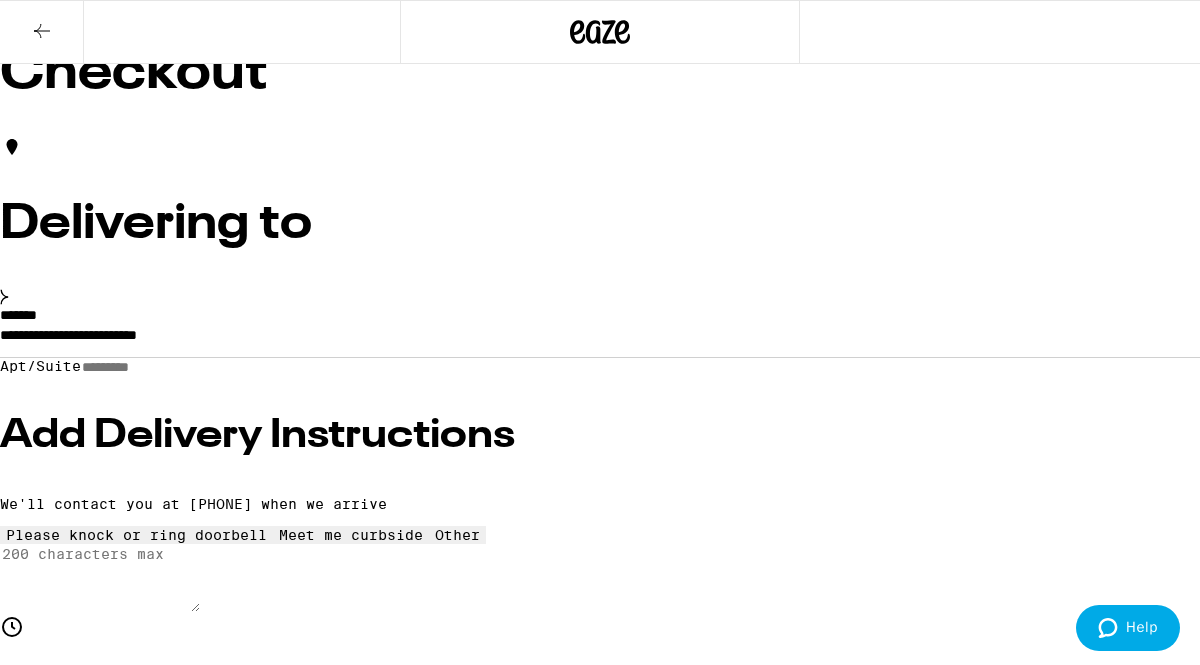 scroll, scrollTop: 82, scrollLeft: 0, axis: vertical 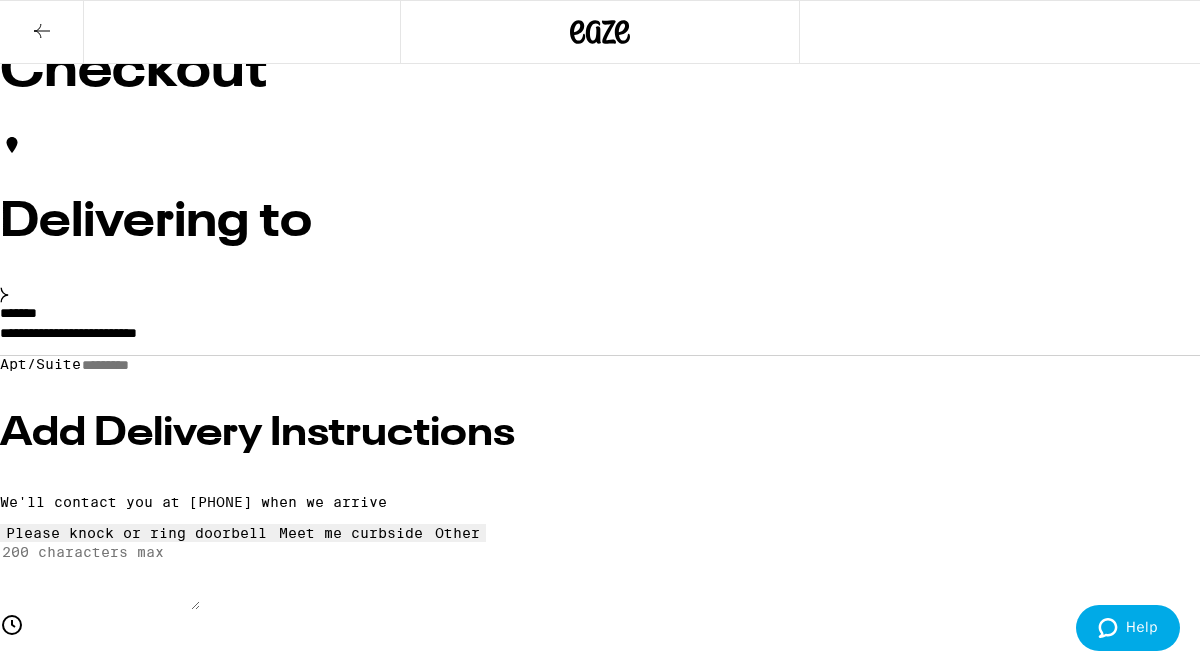 click on "$ 13" at bounding box center (600, 3883) 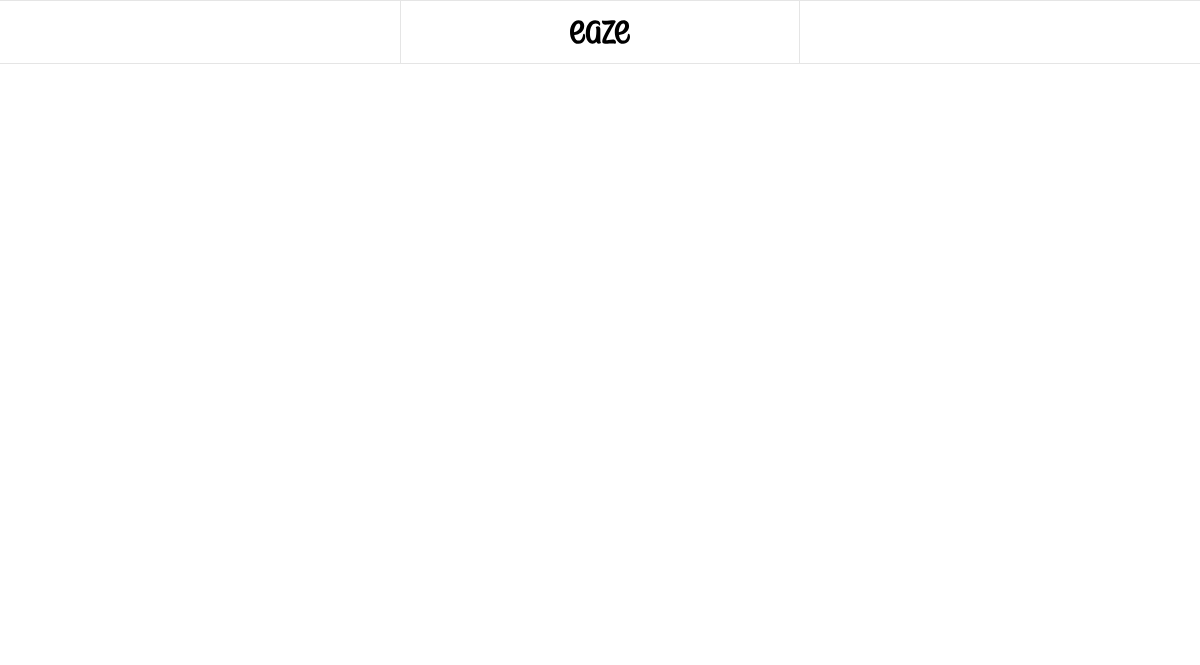 scroll, scrollTop: 0, scrollLeft: 0, axis: both 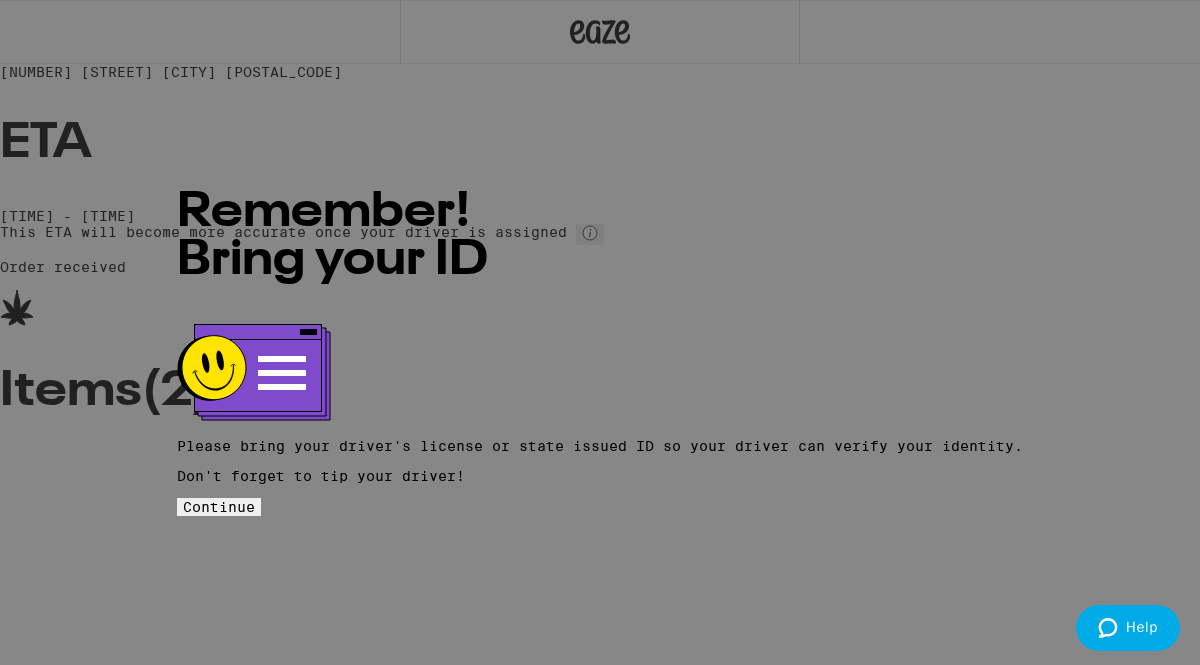 click on "Continue" at bounding box center [219, 507] 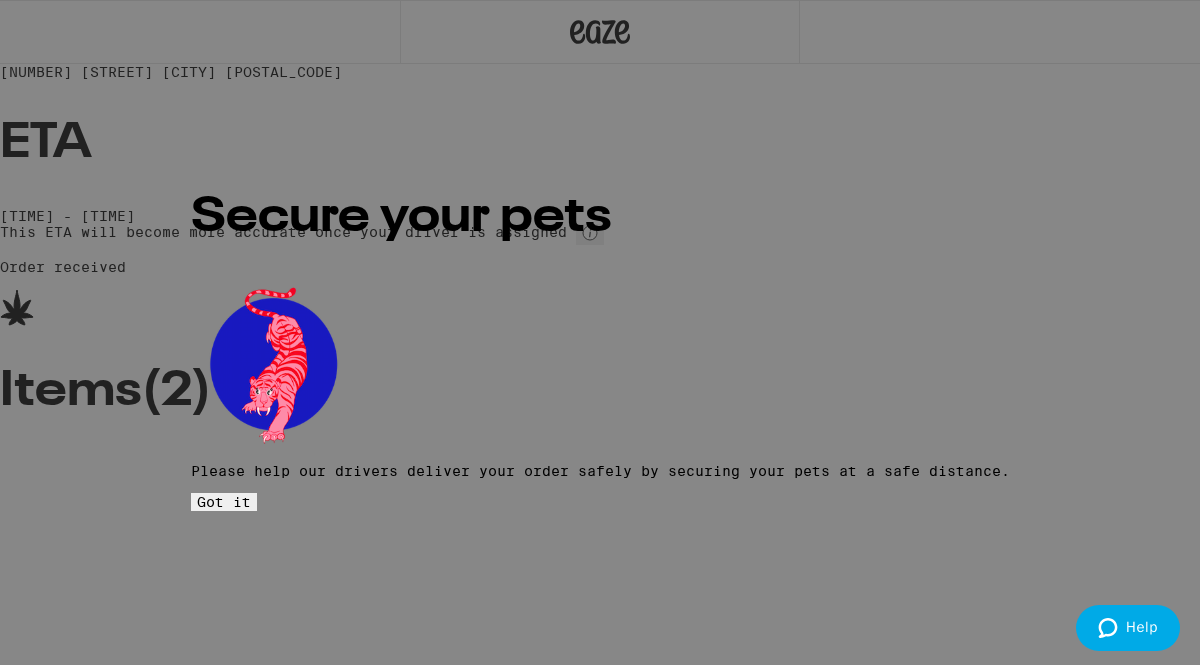 click on "Got it" at bounding box center [224, 502] 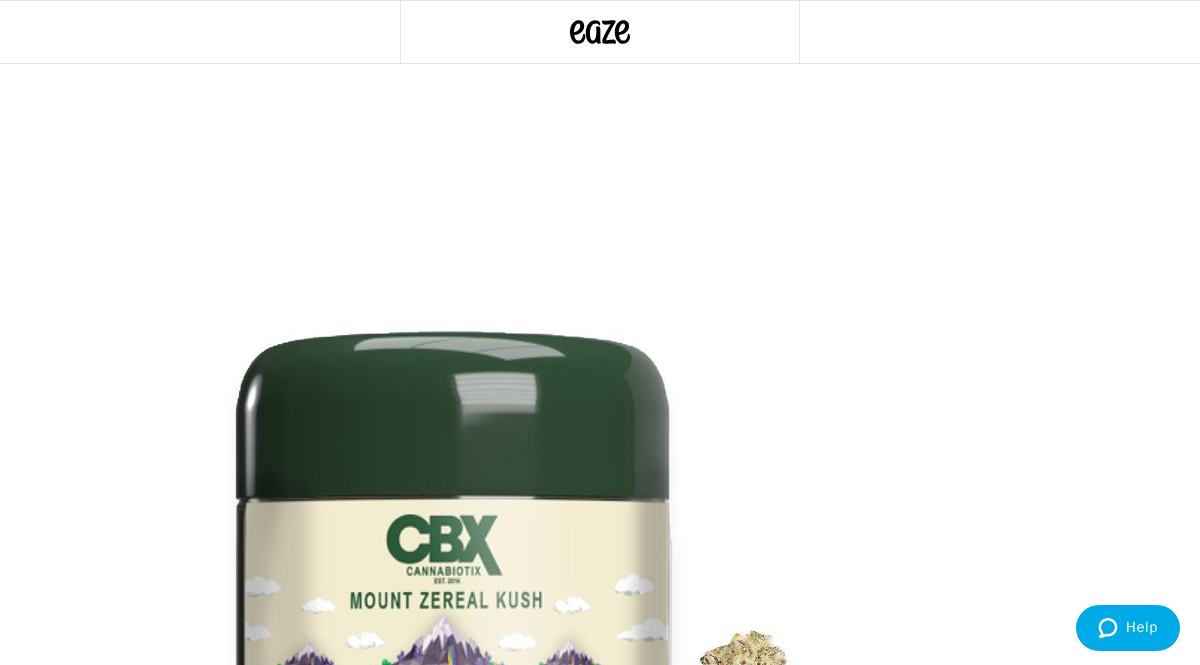 scroll, scrollTop: 426, scrollLeft: 0, axis: vertical 